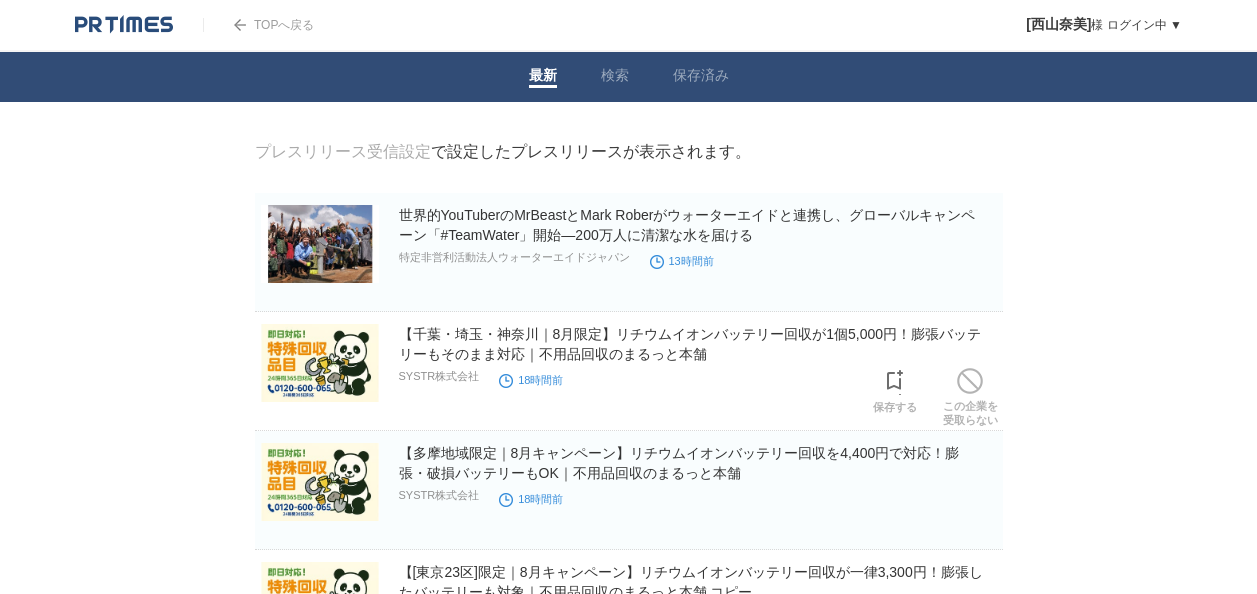 scroll, scrollTop: 0, scrollLeft: 0, axis: both 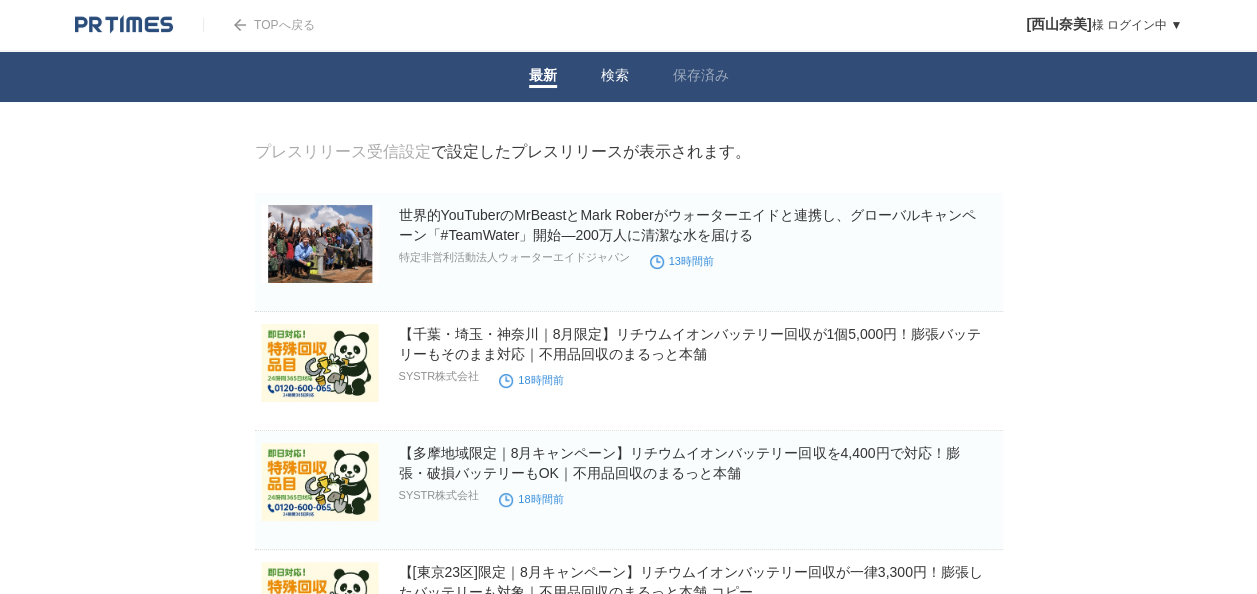 click on "検索" at bounding box center [615, 77] 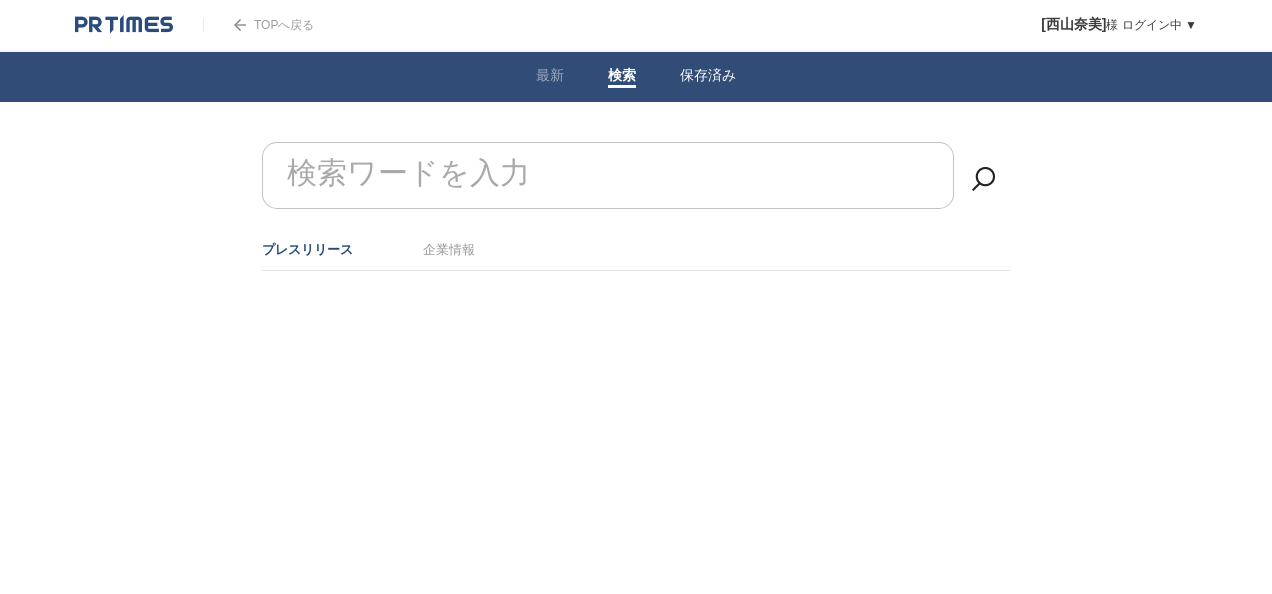 click on "保存済み" at bounding box center (708, 77) 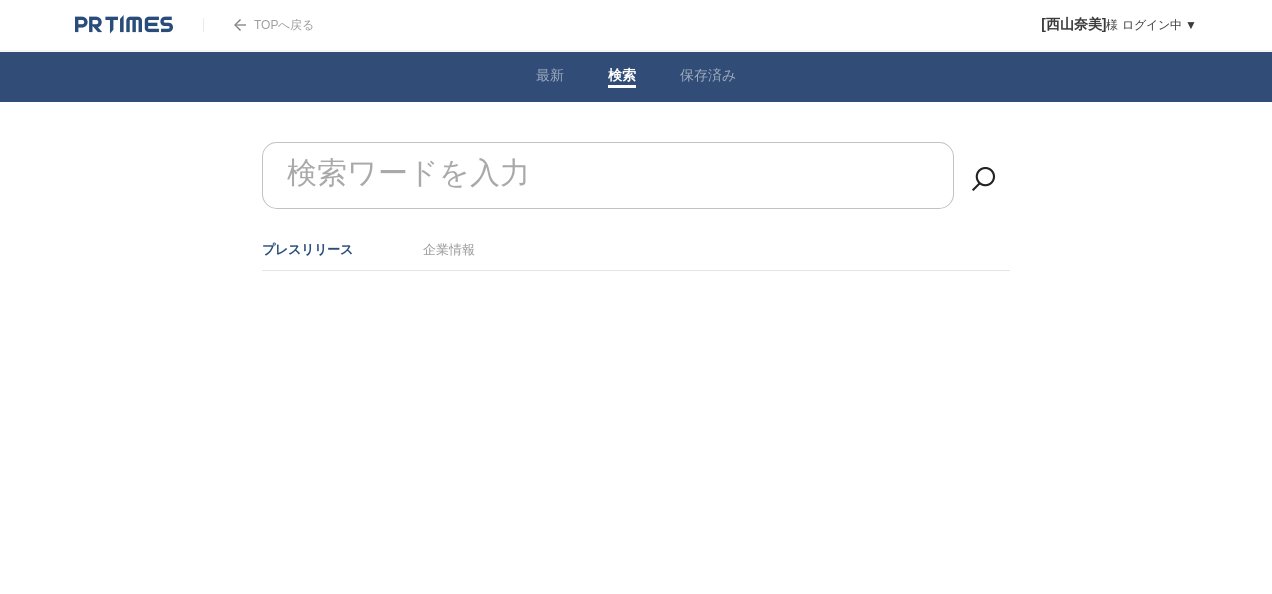 click on "検索" at bounding box center (622, 77) 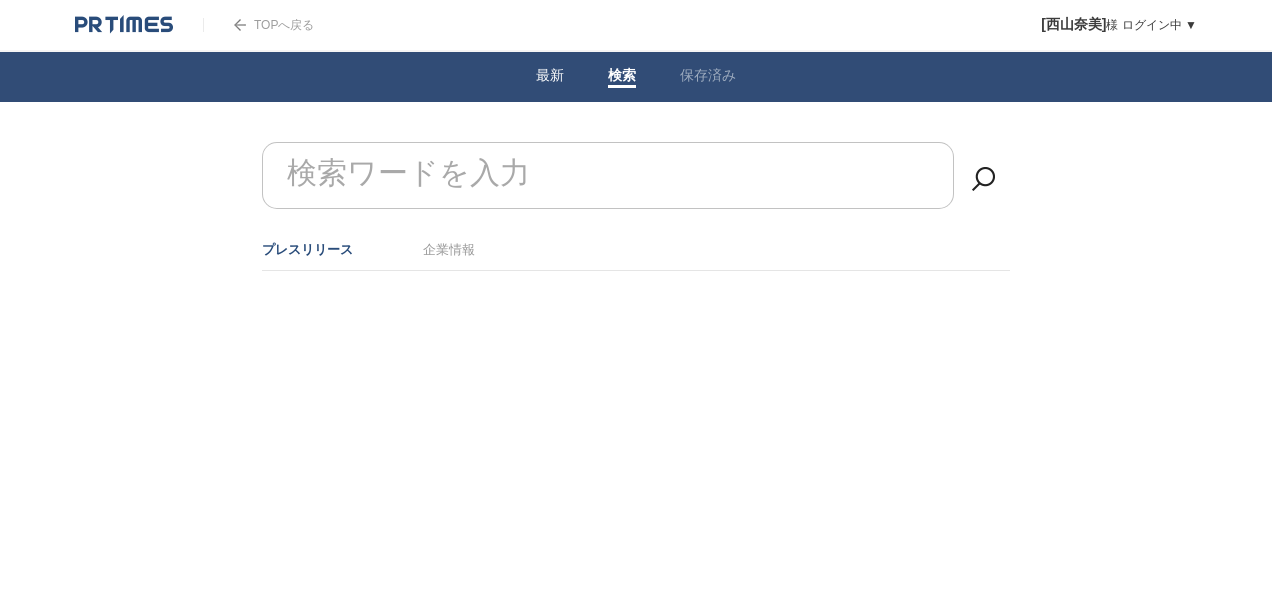 click on "最新" at bounding box center [550, 77] 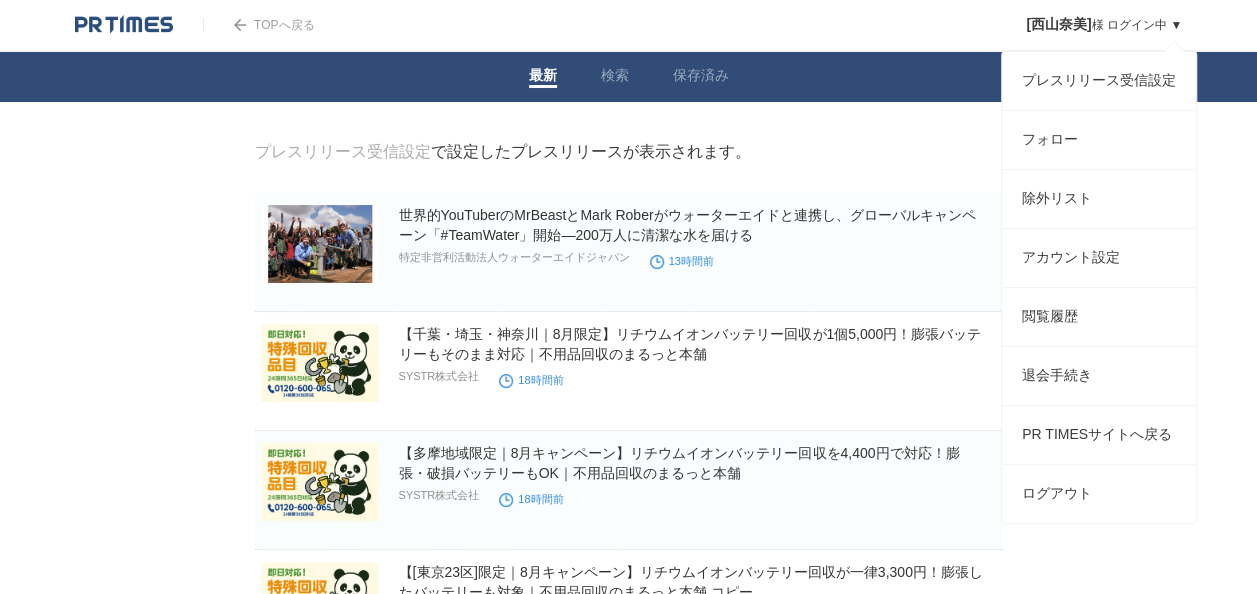 click on "西山奈美   様 ログイン中 ▼
プレスリリース受信設定
フォロー
除外リスト
アカウント設定
閲覧履歴
退会手続き
PR TIMESサイトへ戻る
ログアウト" at bounding box center (1089, 25) 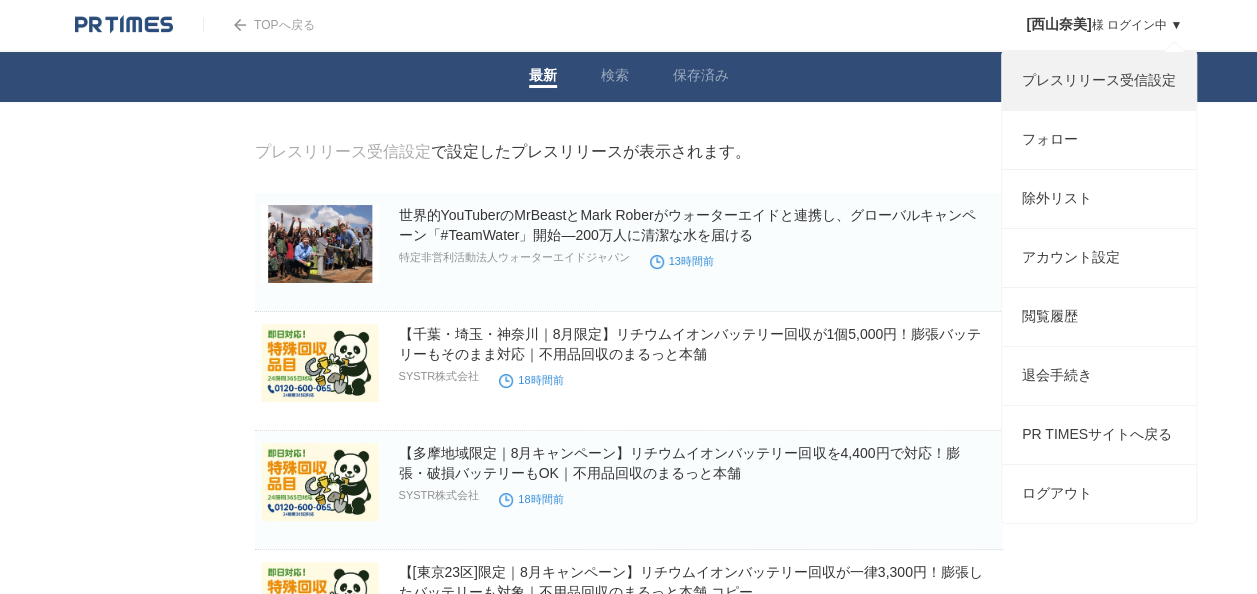 click on "プレスリリース受信設定" at bounding box center [1099, 81] 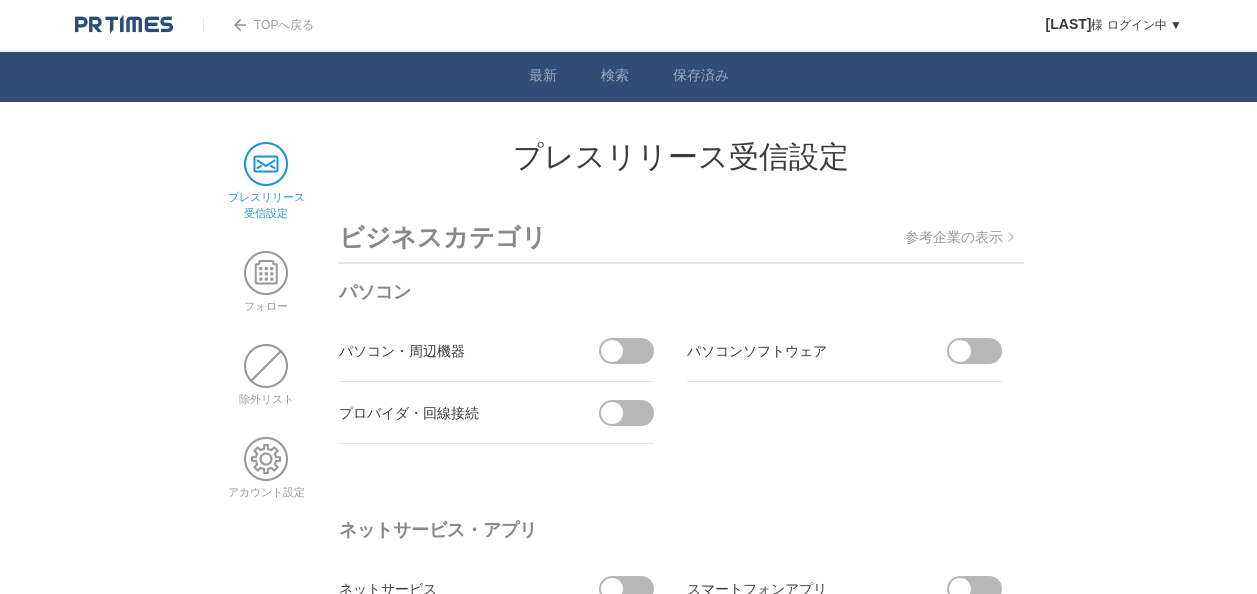 scroll, scrollTop: 0, scrollLeft: 0, axis: both 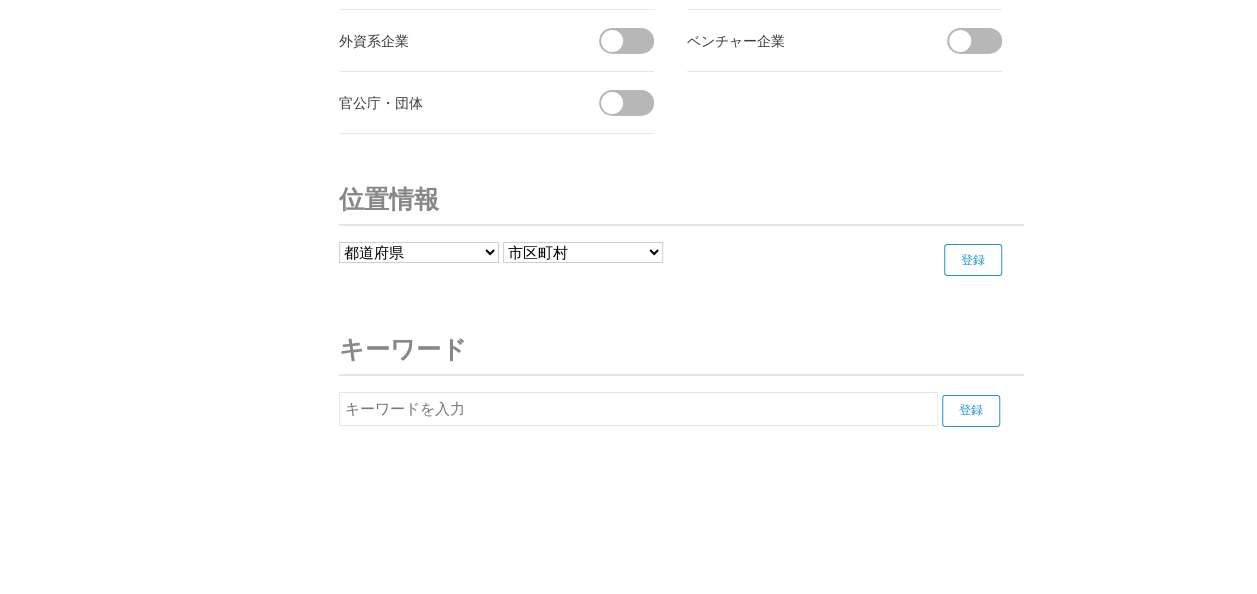 click at bounding box center [638, 409] 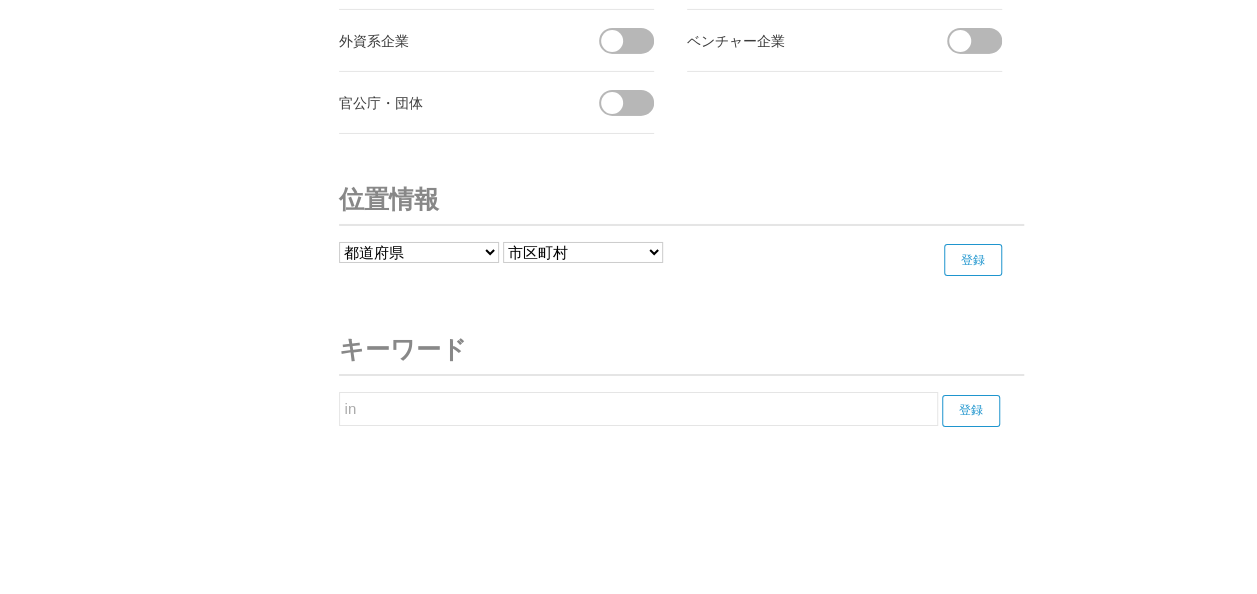 type on "i" 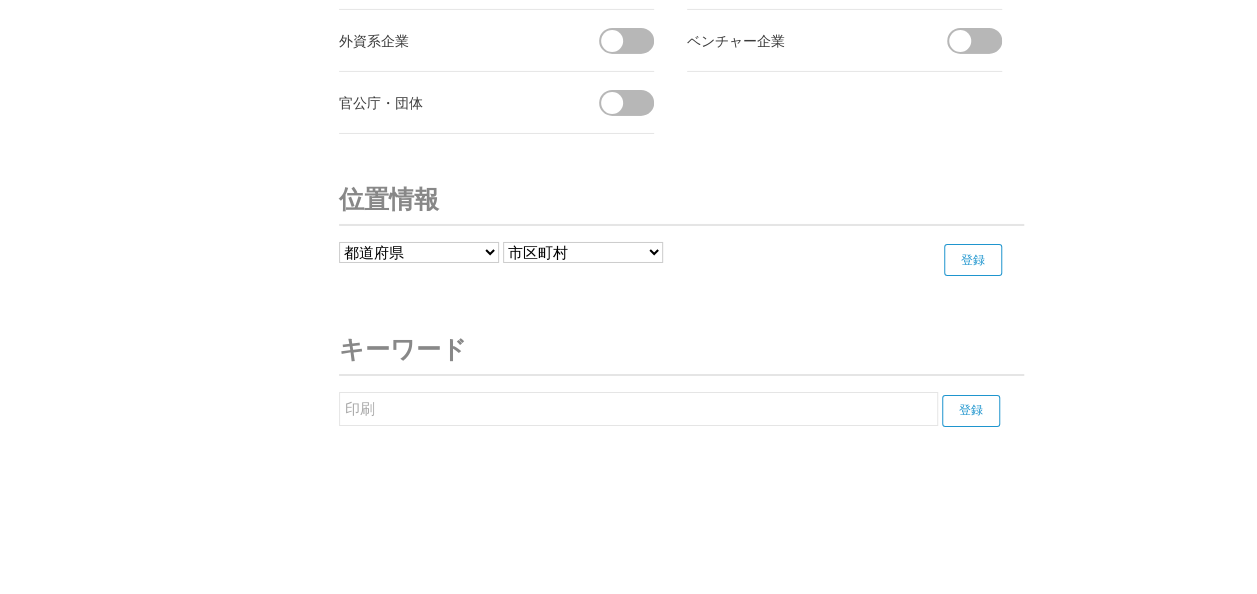 click on "登録" at bounding box center (971, 411) 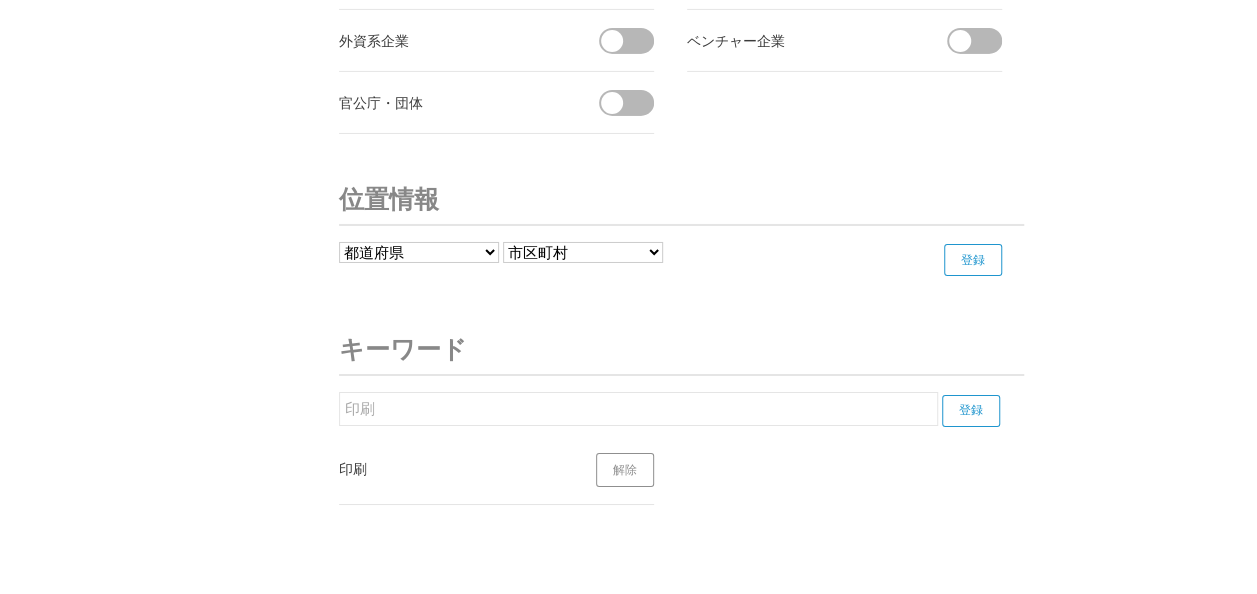 click on "印刷" at bounding box center (638, 409) 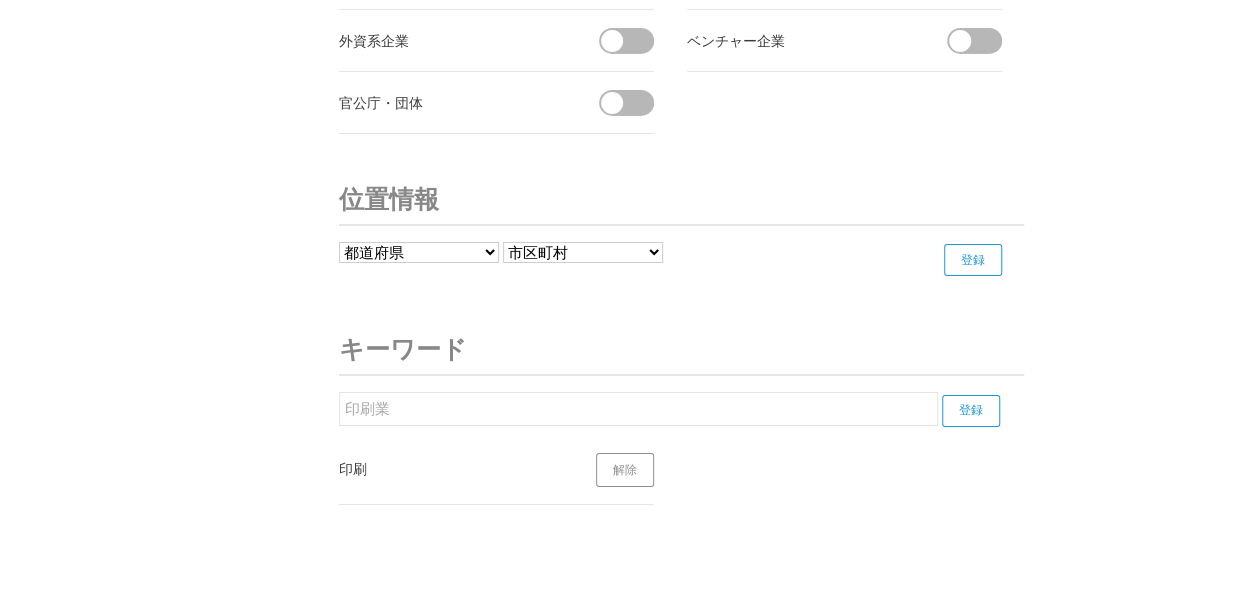 type on "印刷業" 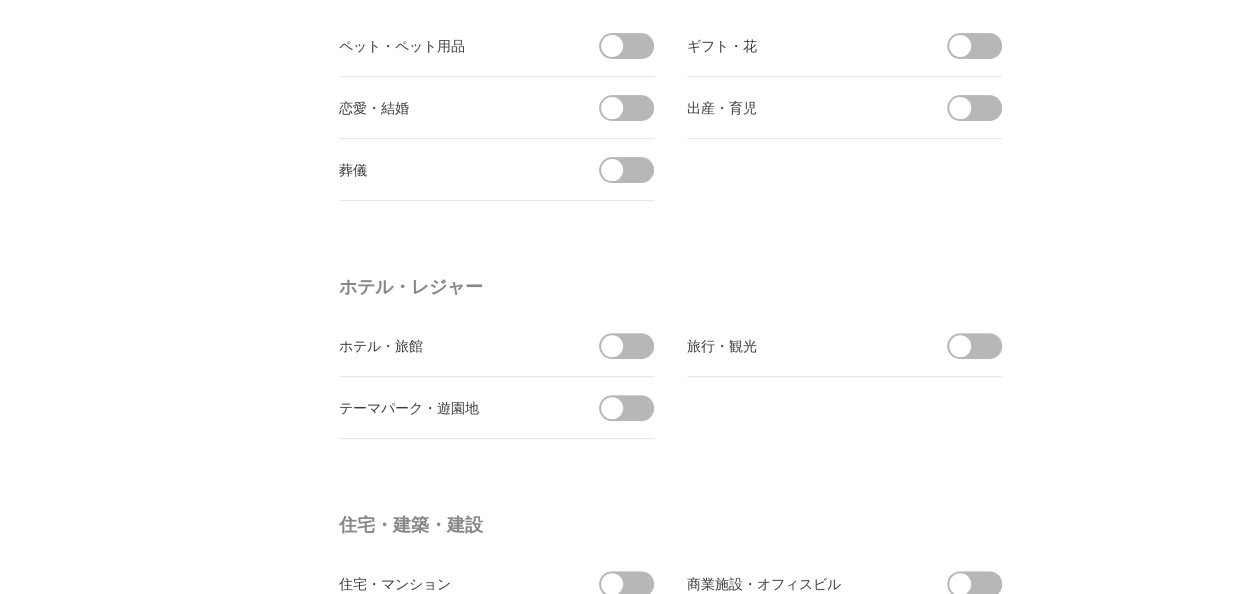 scroll, scrollTop: 3843, scrollLeft: 0, axis: vertical 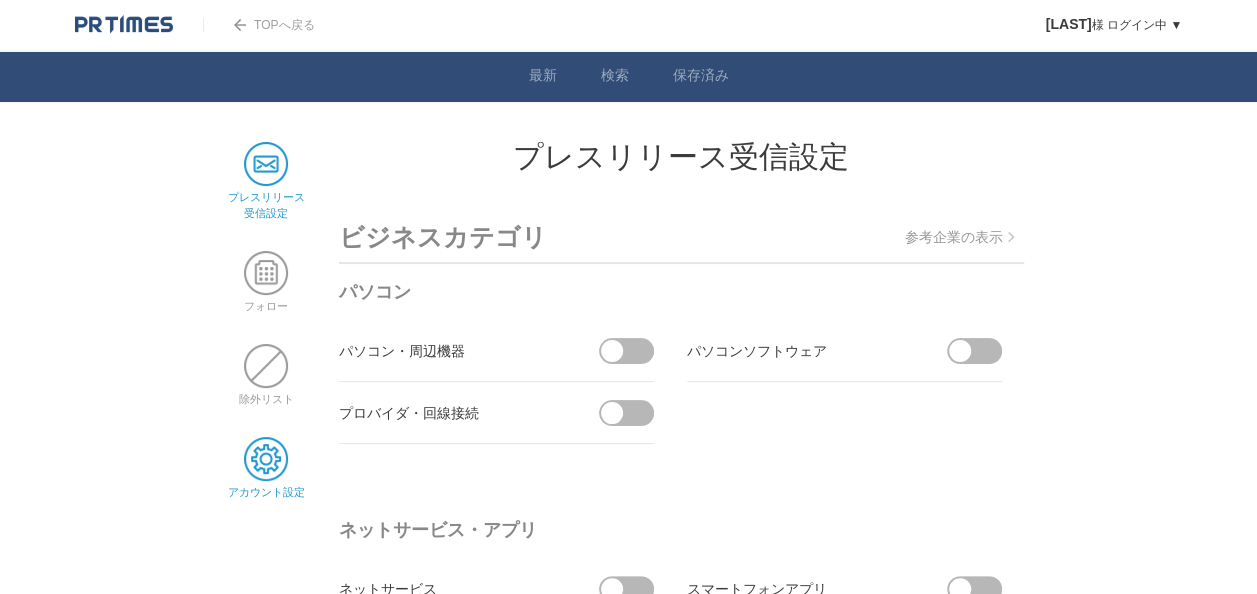 click at bounding box center [266, 459] 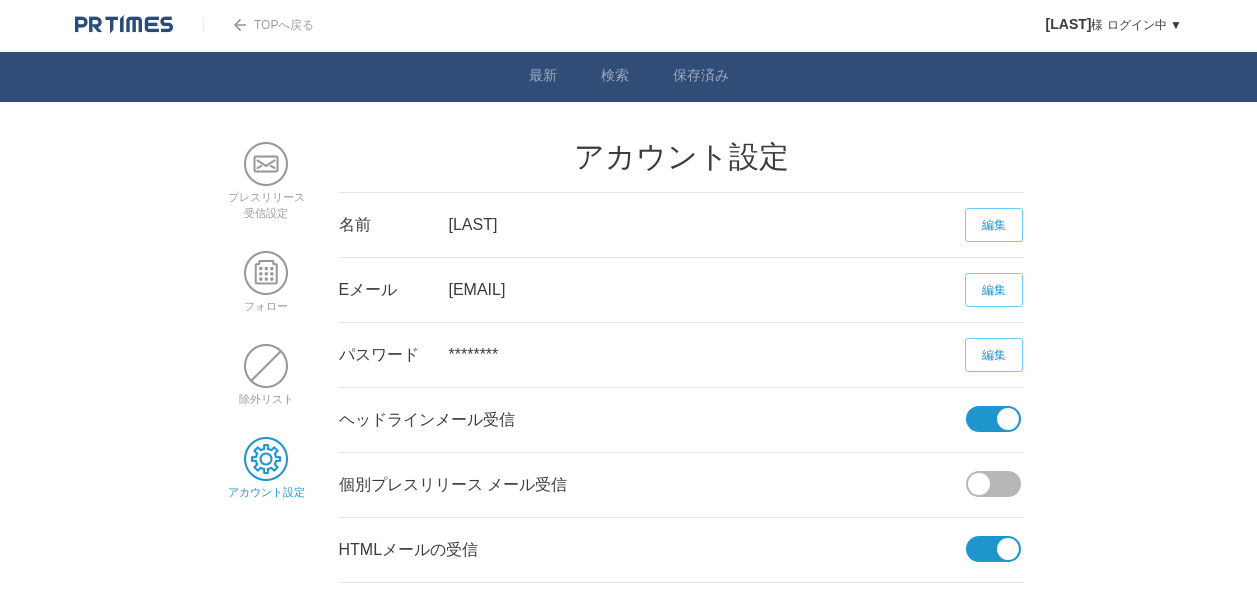 scroll, scrollTop: 0, scrollLeft: 0, axis: both 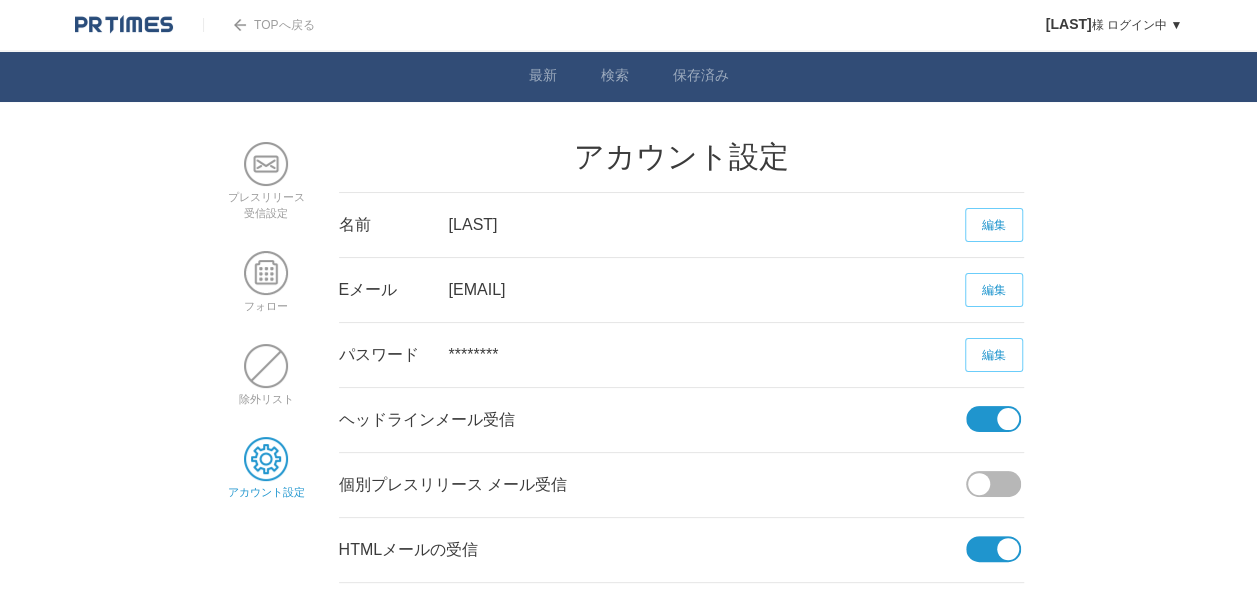 click at bounding box center [1008, 419] 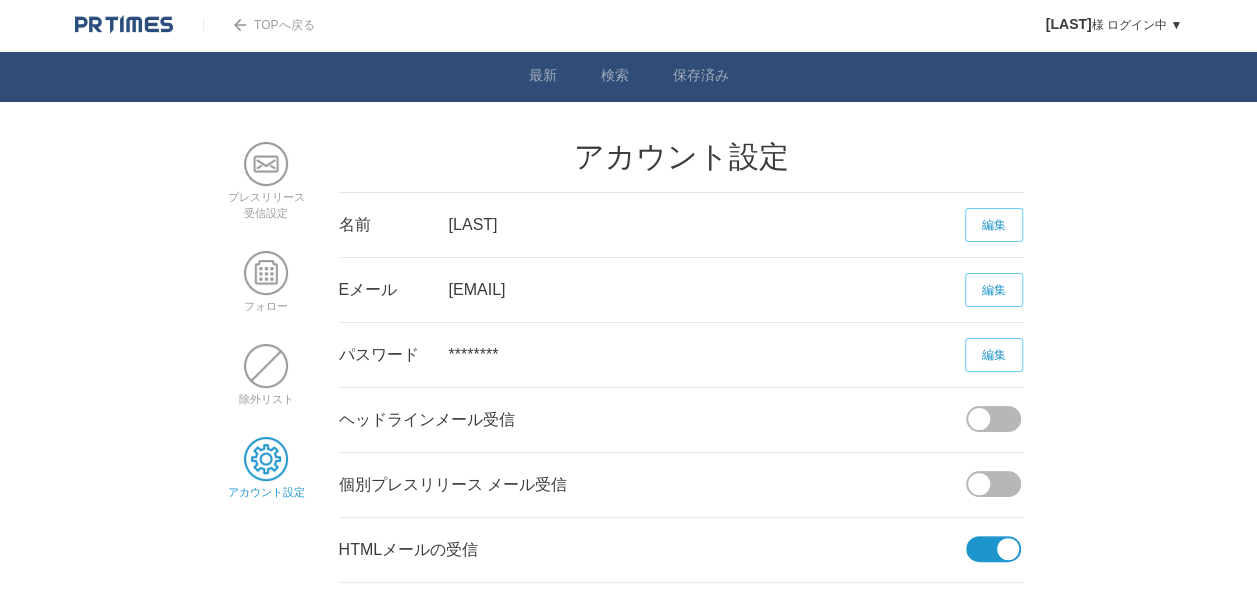 click at bounding box center [979, 484] 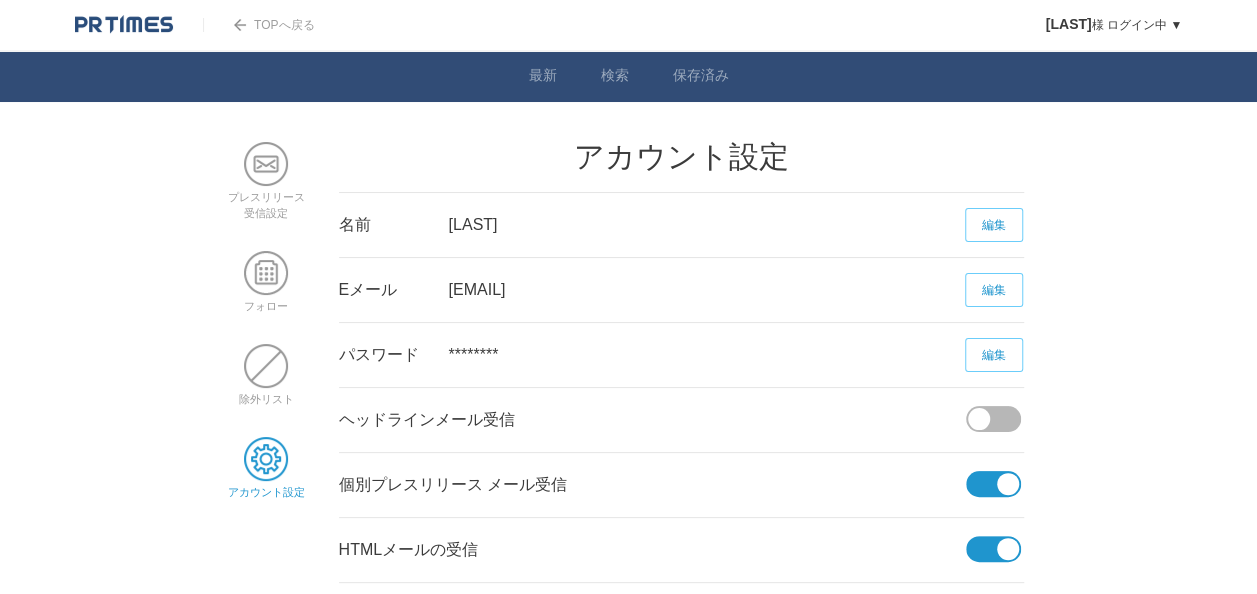 click at bounding box center [1008, 549] 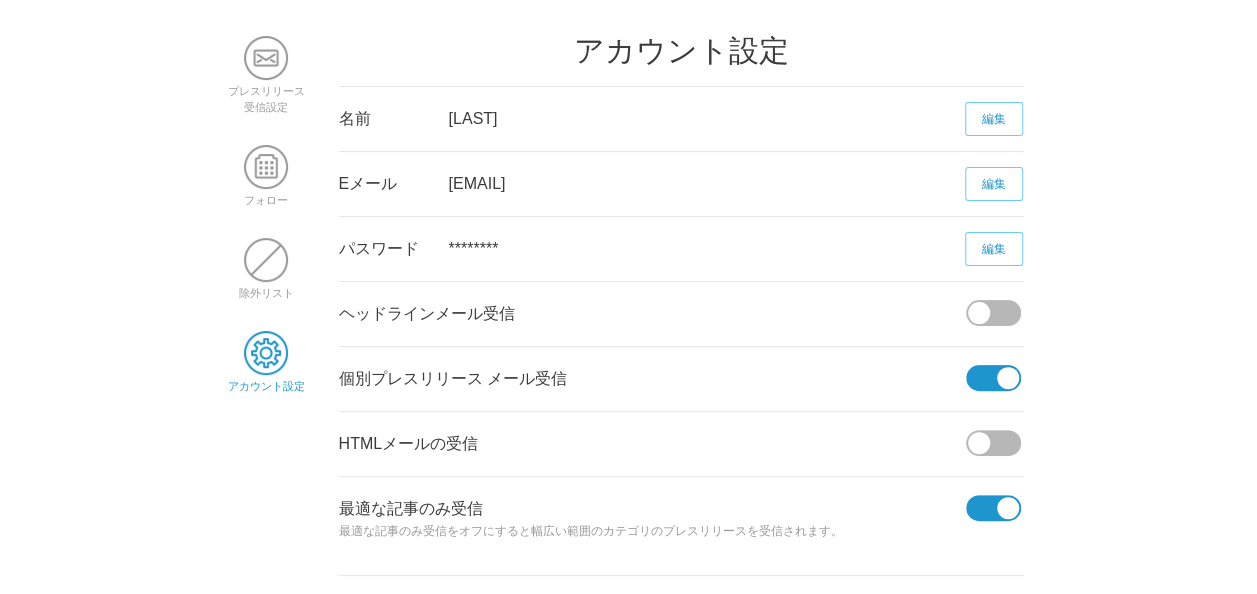 scroll, scrollTop: 200, scrollLeft: 0, axis: vertical 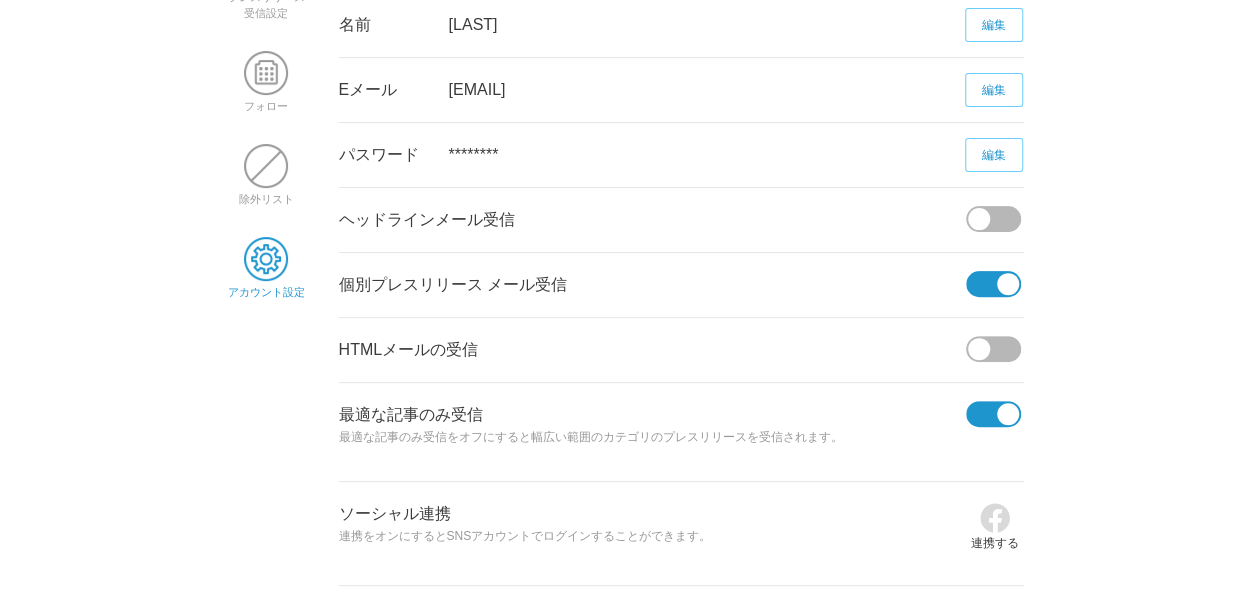 click at bounding box center [979, 349] 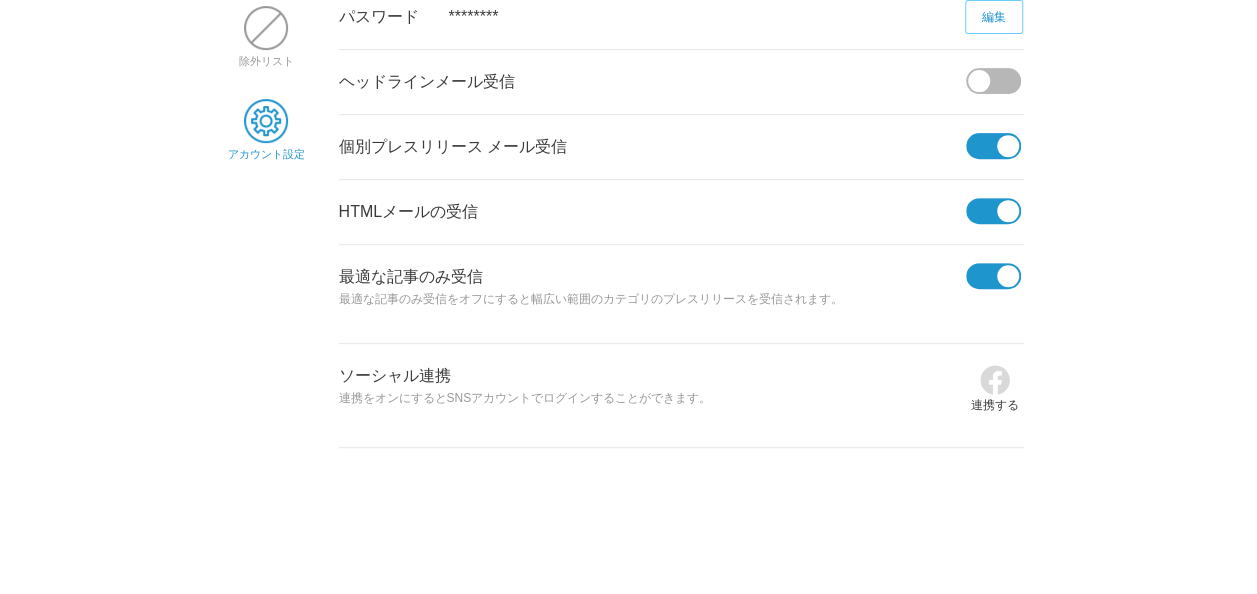 scroll, scrollTop: 38, scrollLeft: 0, axis: vertical 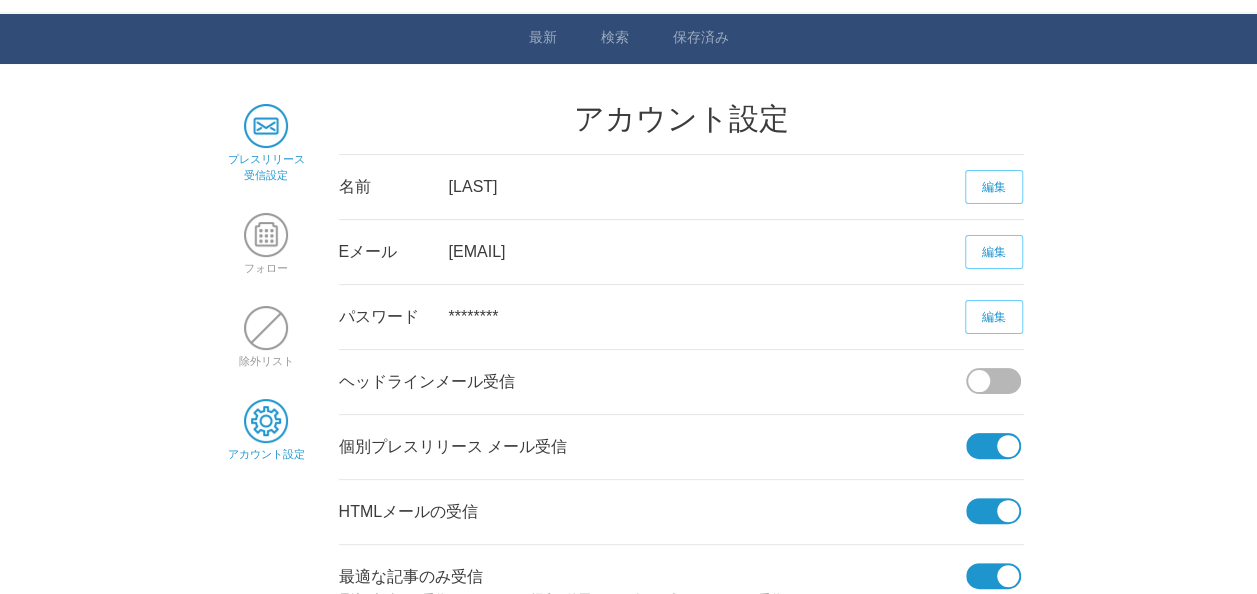 click at bounding box center [266, 126] 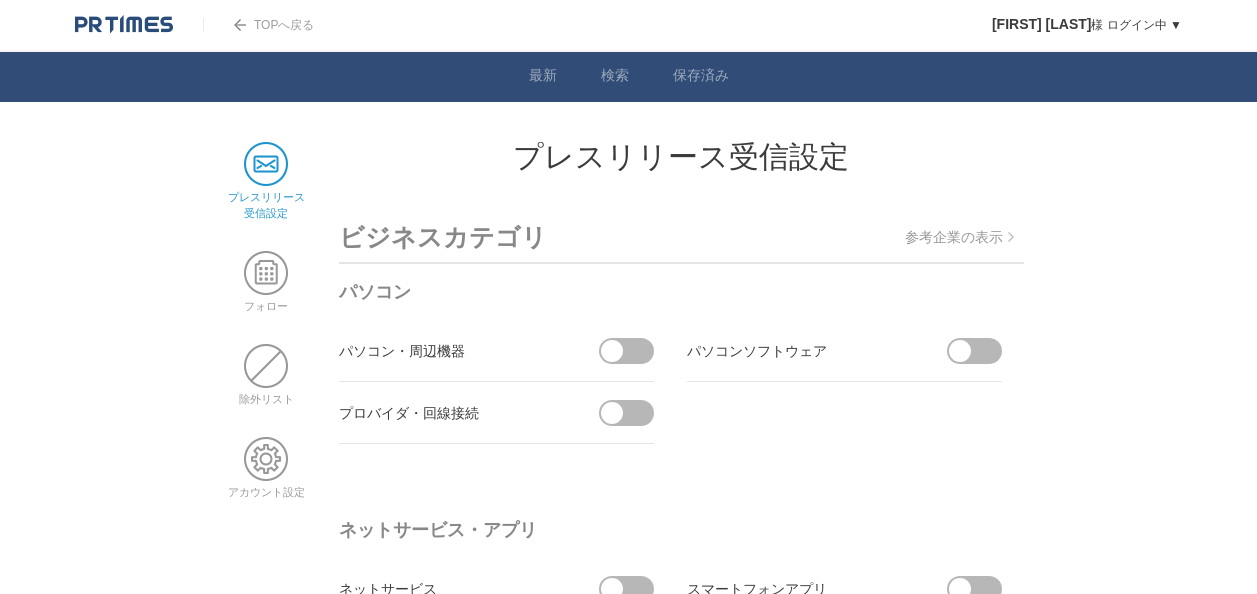 scroll, scrollTop: 0, scrollLeft: 0, axis: both 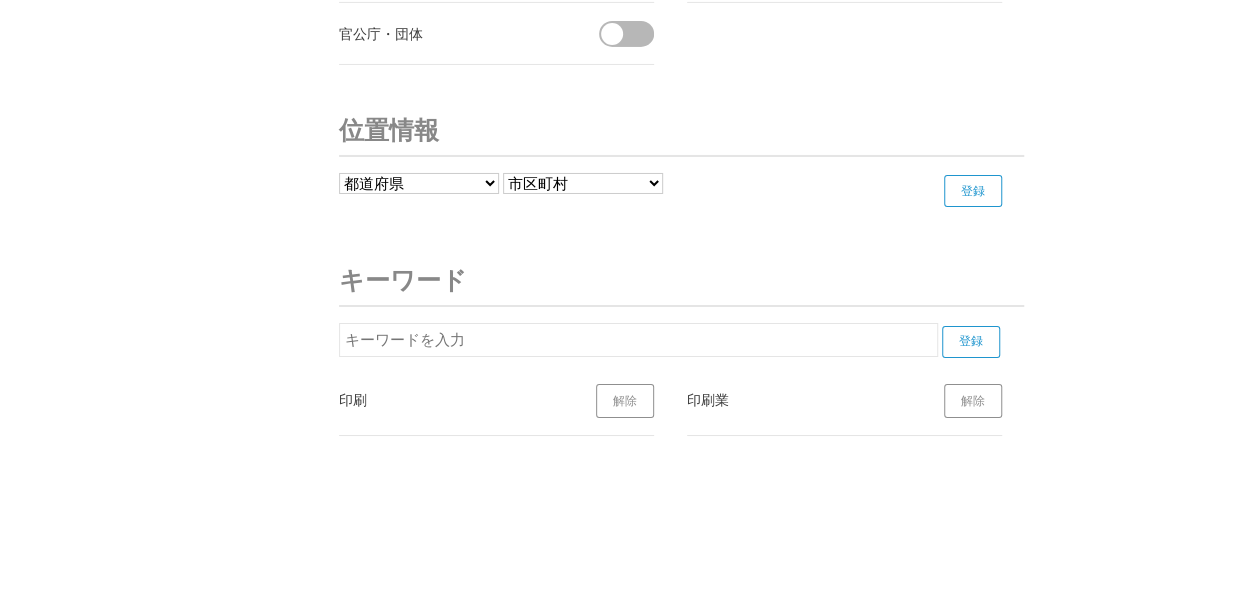 click at bounding box center (638, 340) 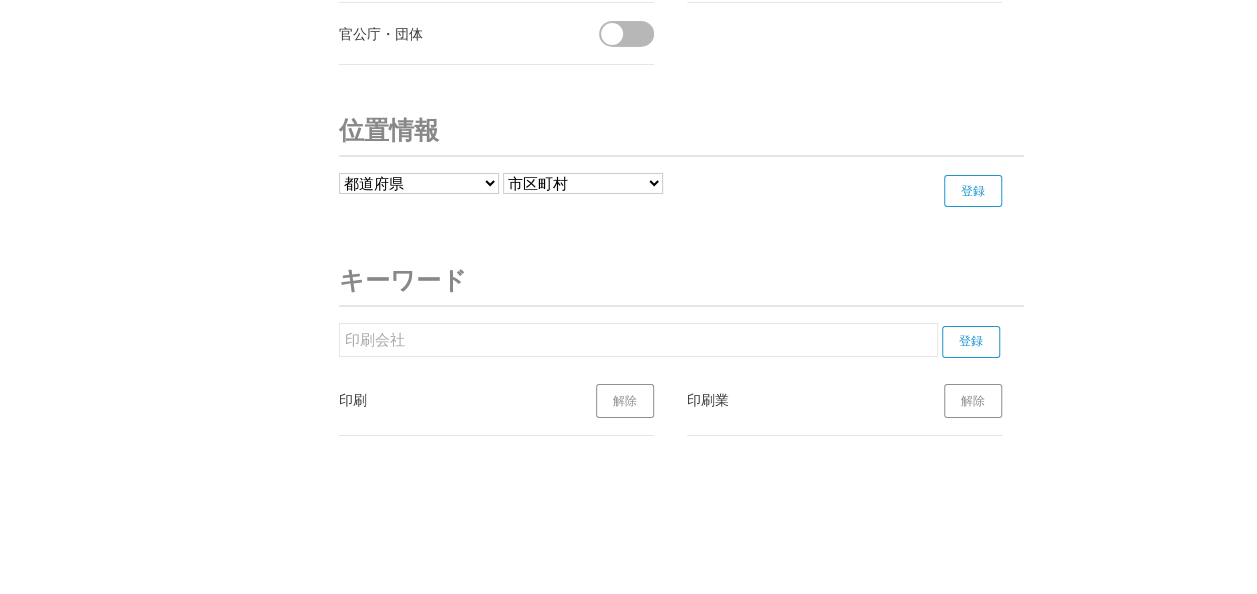 type on "印刷会社" 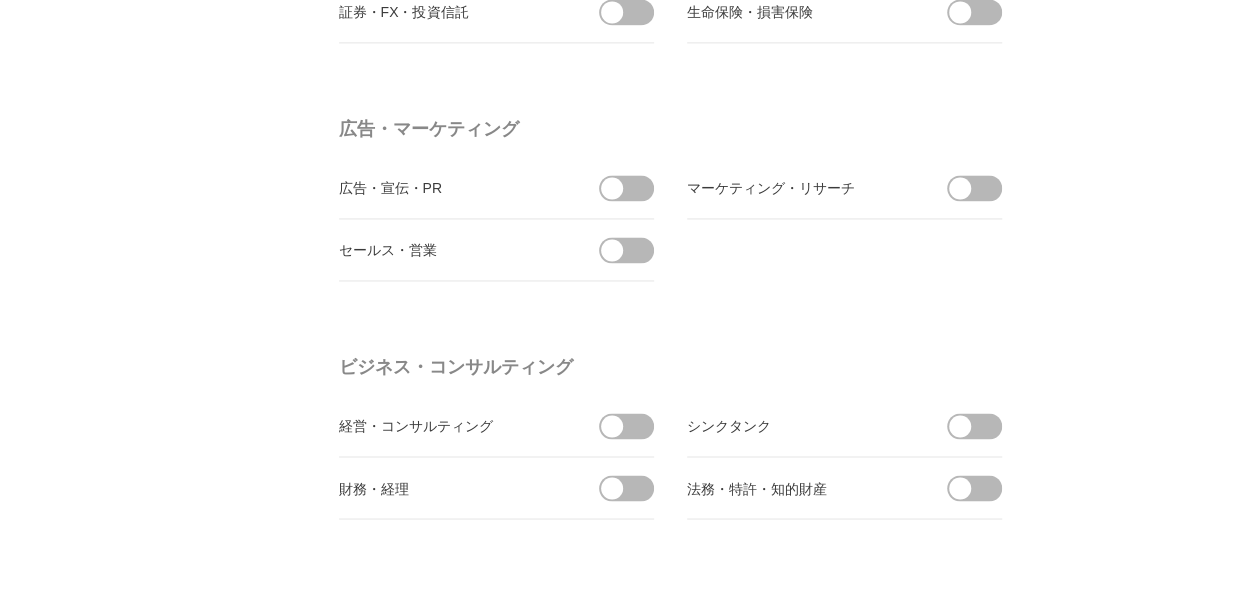 scroll, scrollTop: 5113, scrollLeft: 0, axis: vertical 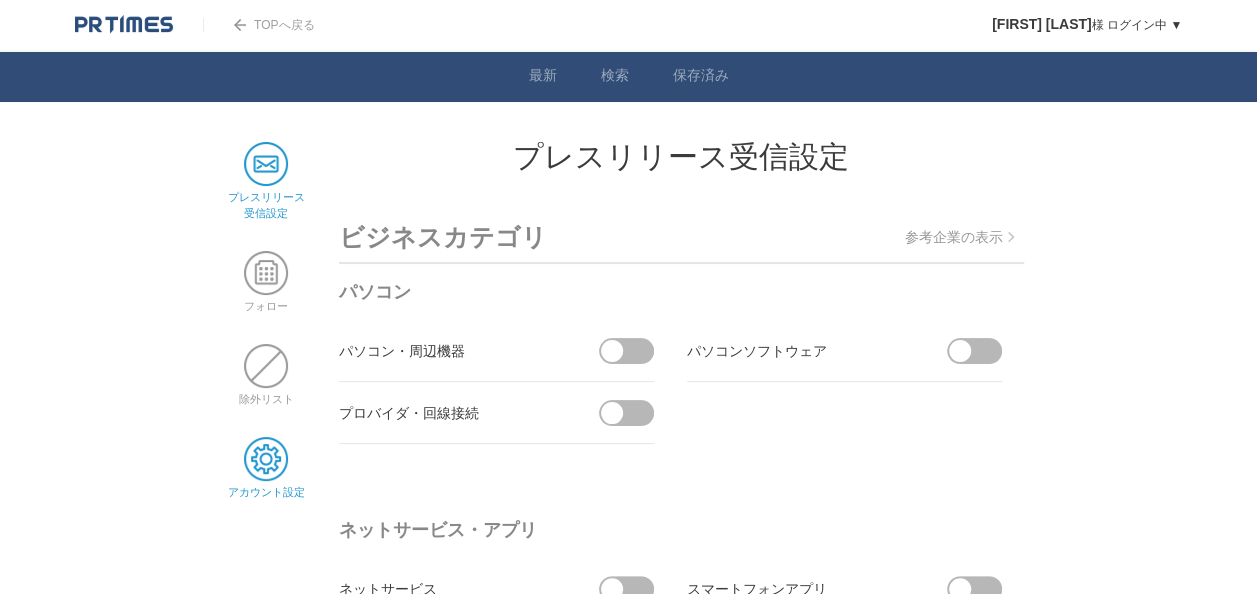 click at bounding box center [266, 459] 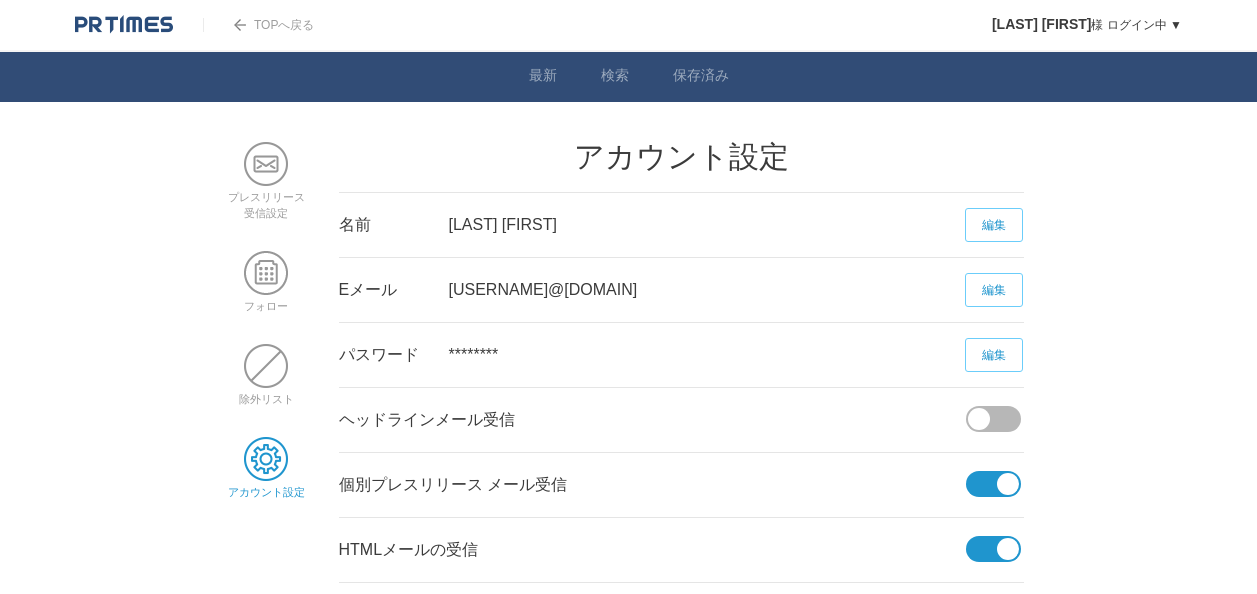 scroll, scrollTop: 0, scrollLeft: 0, axis: both 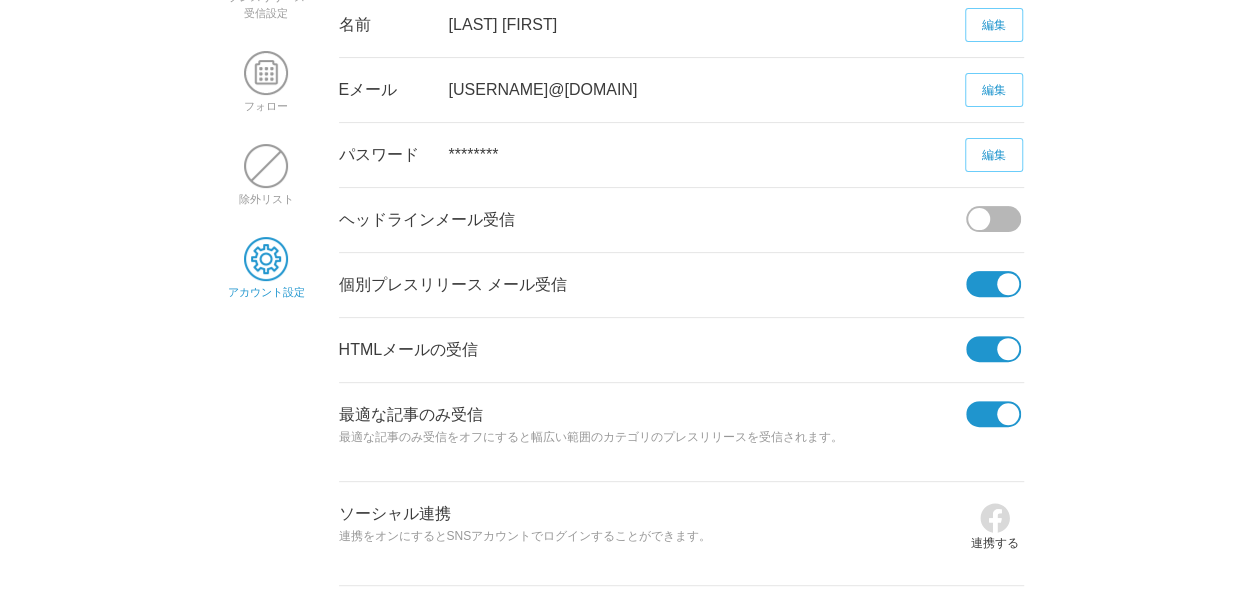 click on "編集" at bounding box center [994, 155] 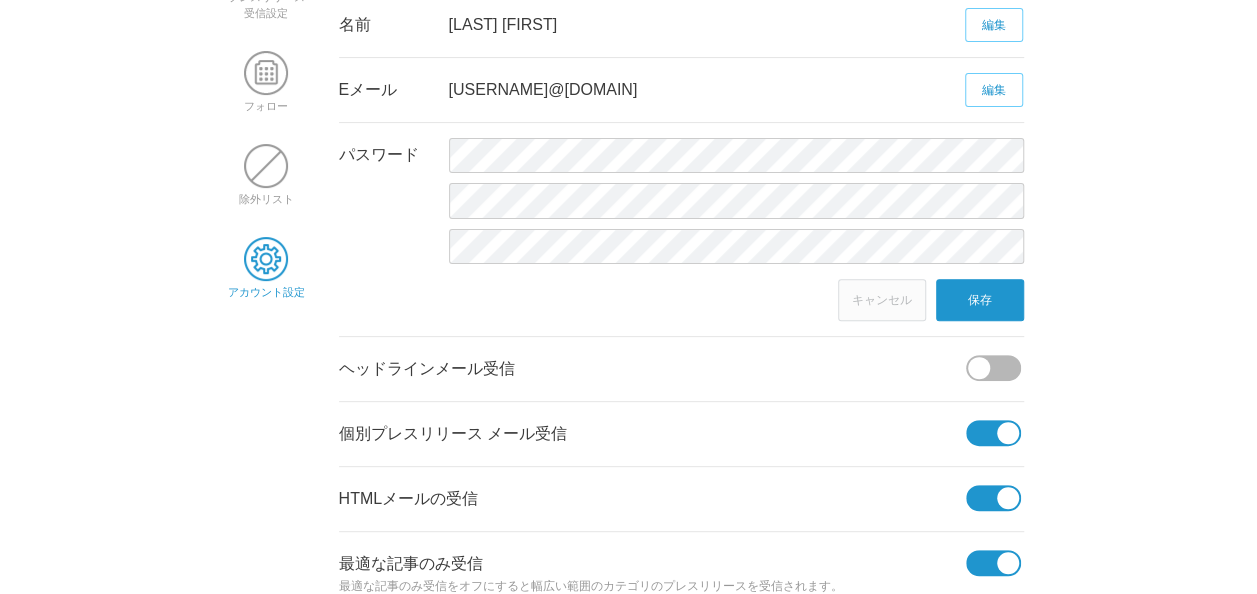 drag, startPoint x: 892, startPoint y: 307, endPoint x: 470, endPoint y: 358, distance: 425.0706 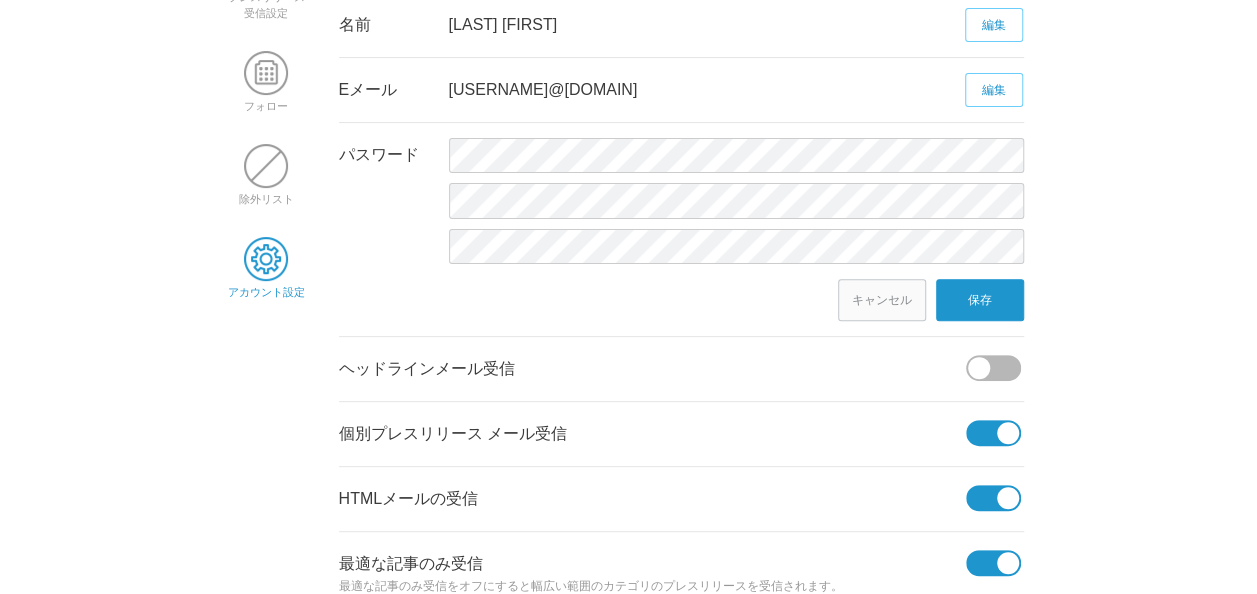 click on "キャンセル" at bounding box center (882, 300) 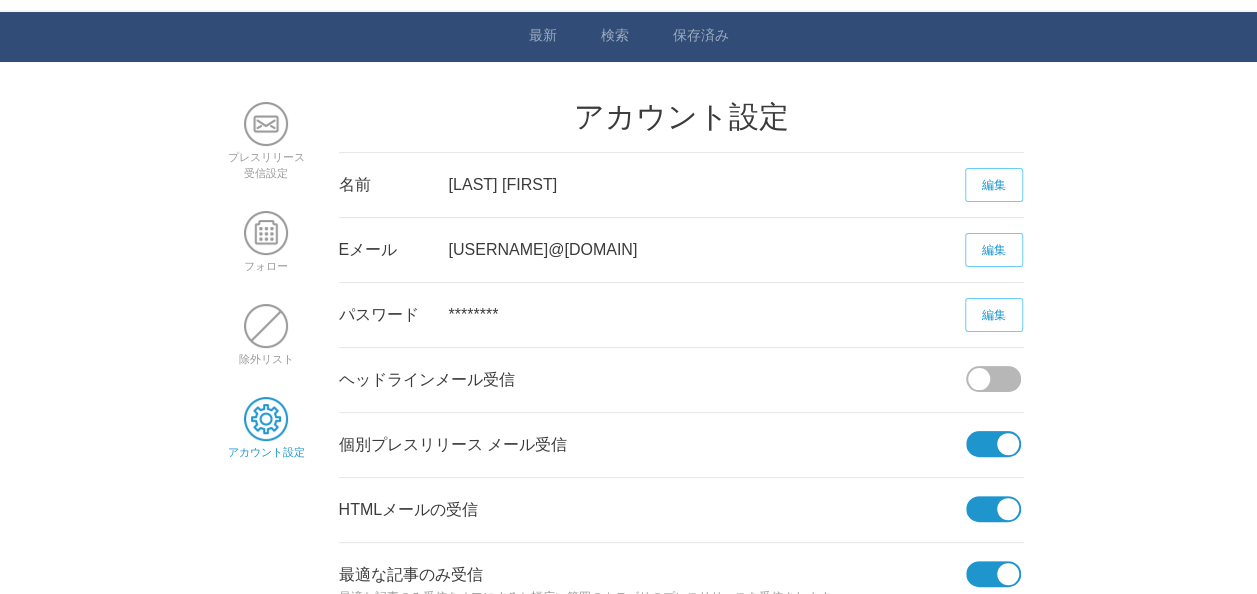 scroll, scrollTop: 0, scrollLeft: 0, axis: both 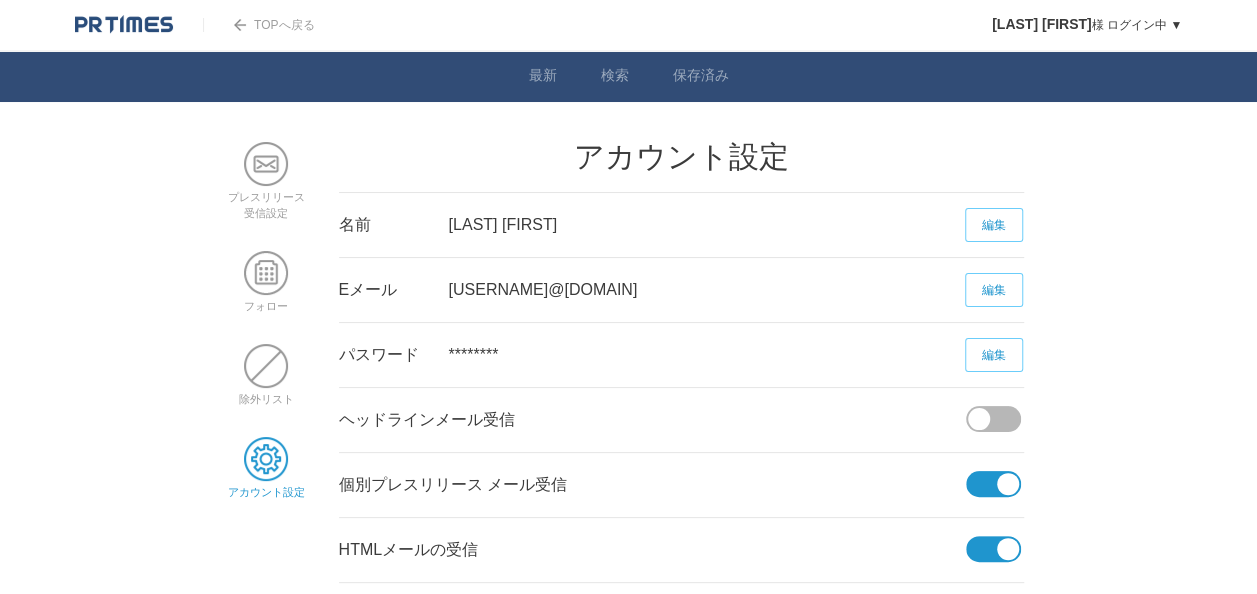 click on "TOPへ戻る" at bounding box center [258, 25] 